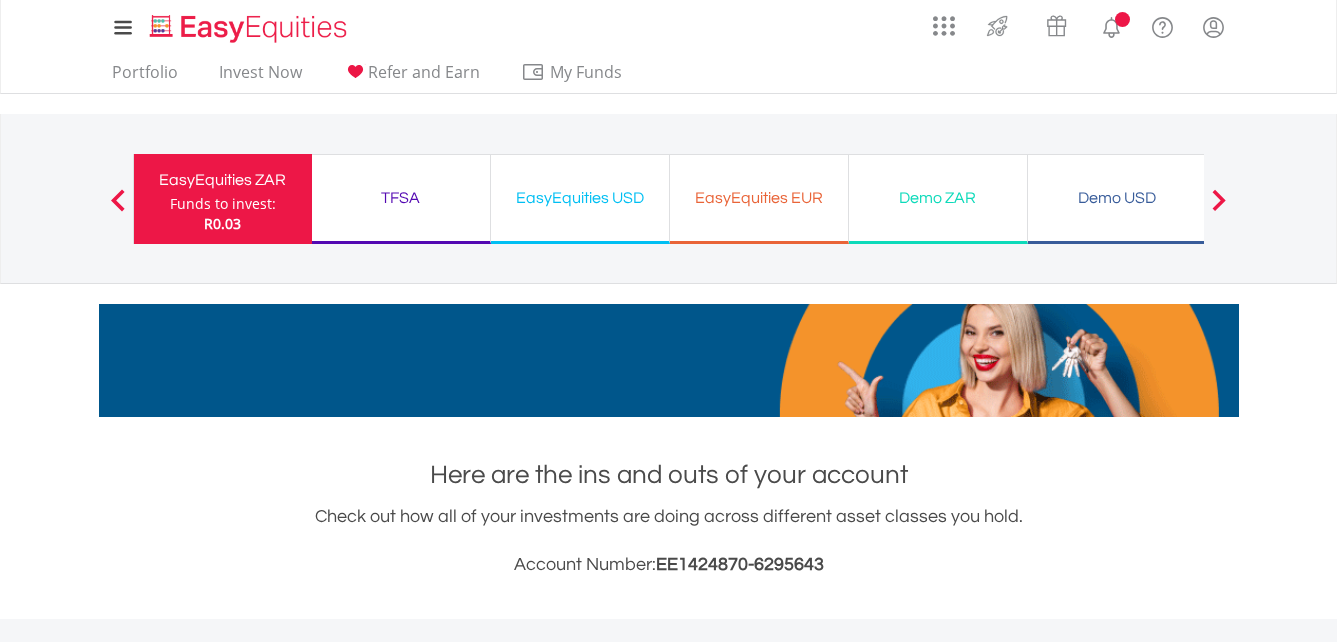 scroll, scrollTop: 0, scrollLeft: 0, axis: both 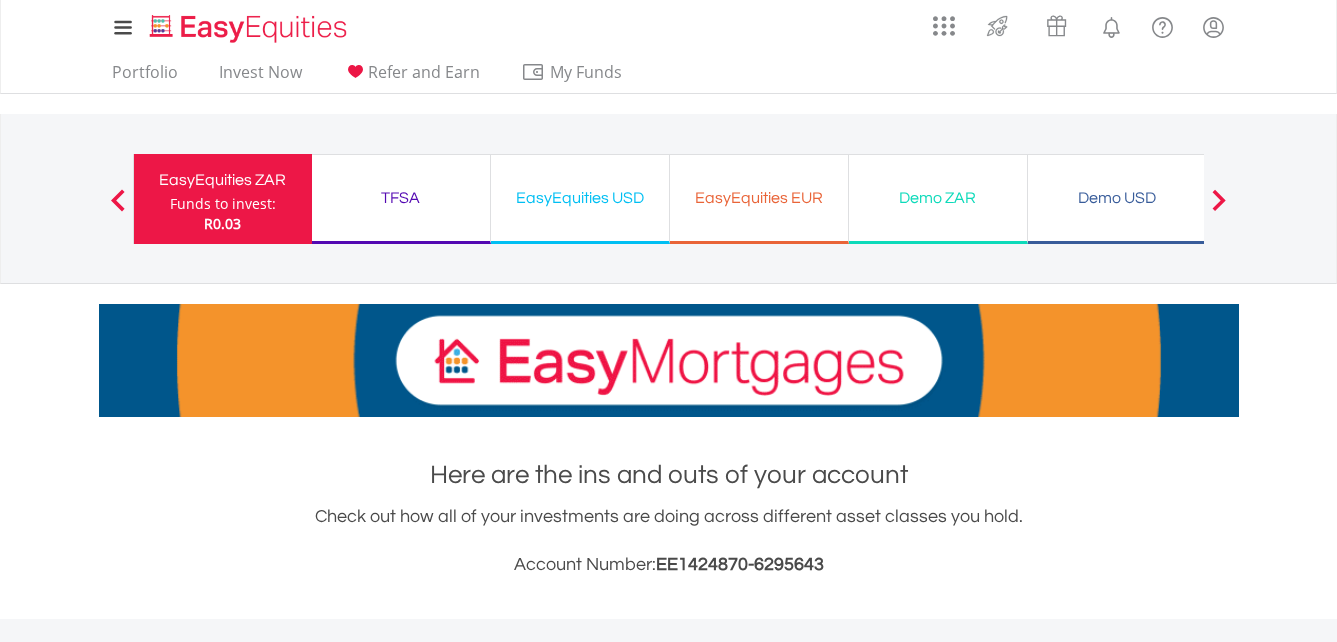 click on "EasyEquities USD" at bounding box center [580, 198] 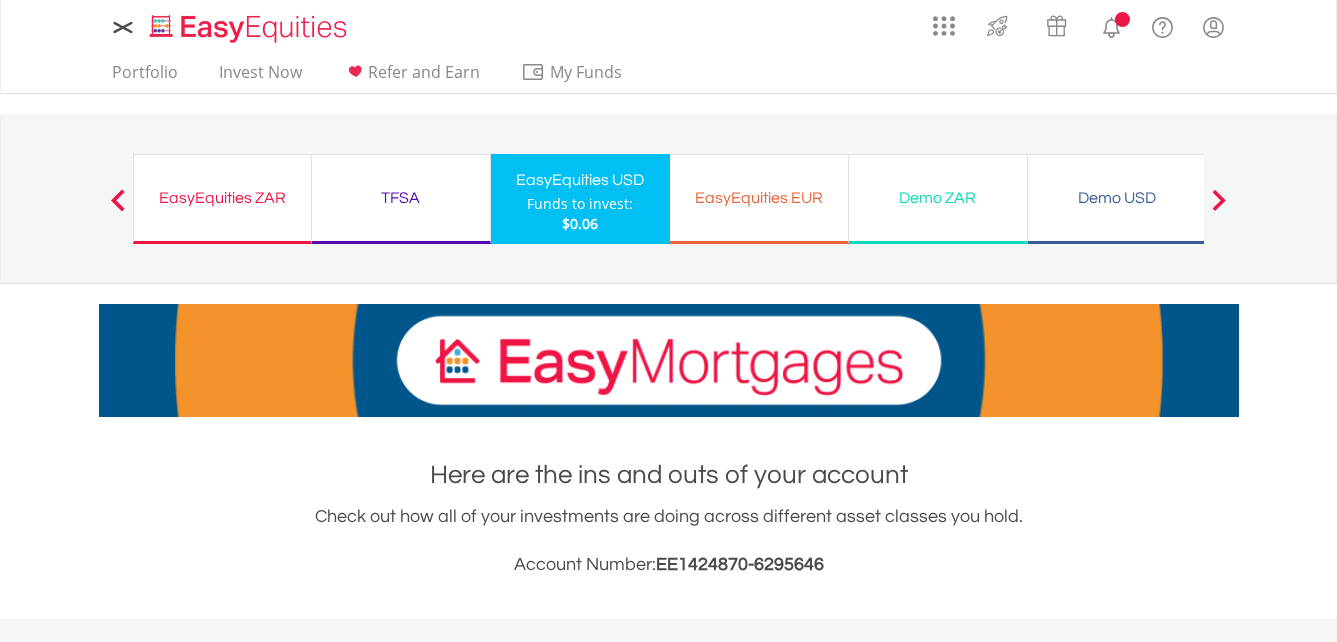 scroll, scrollTop: 0, scrollLeft: 0, axis: both 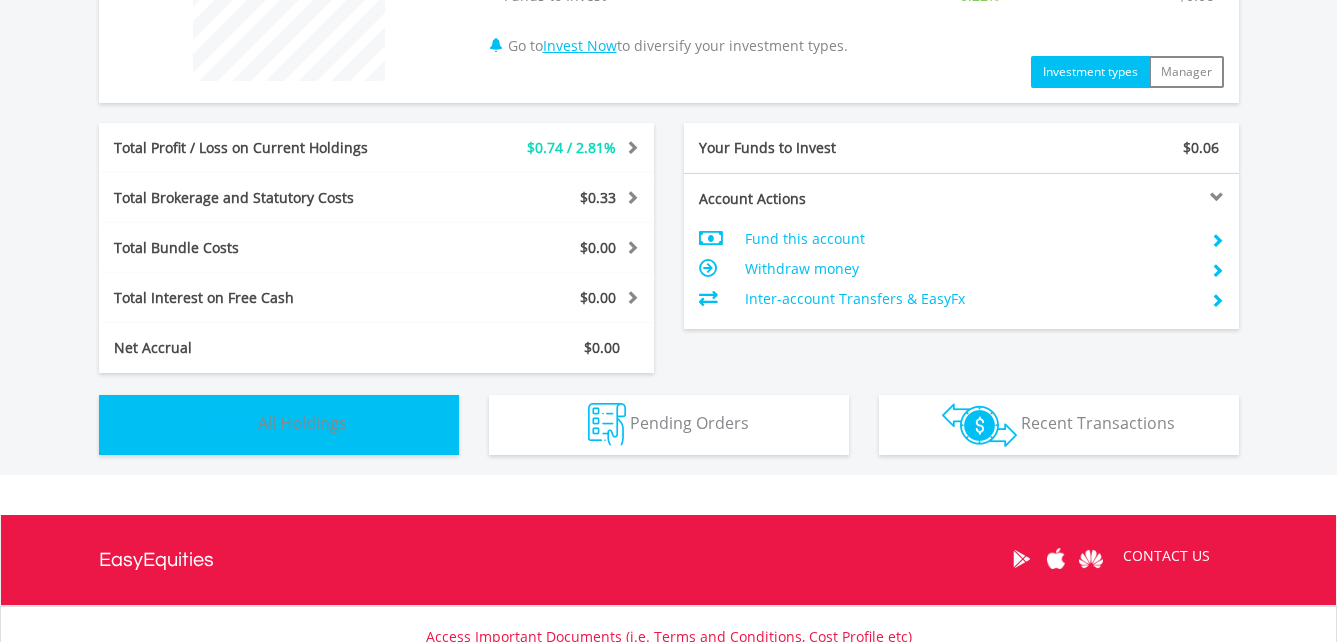click on "All Holdings" at bounding box center (302, 423) 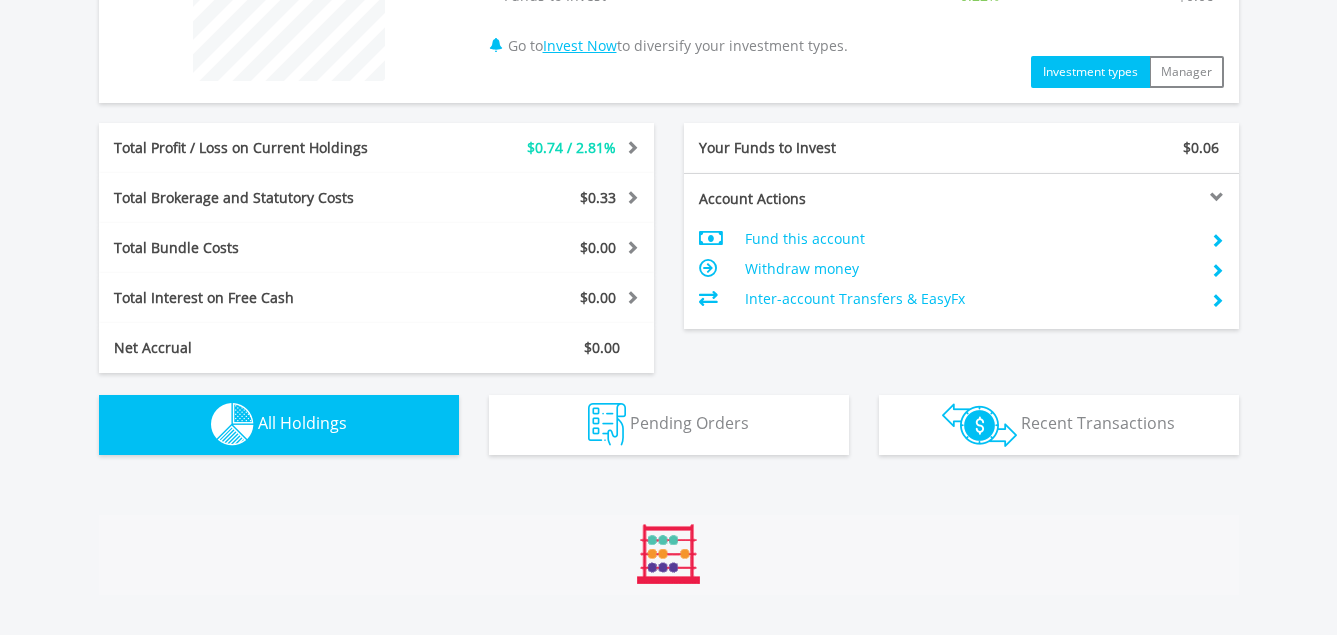 scroll, scrollTop: 1403, scrollLeft: 0, axis: vertical 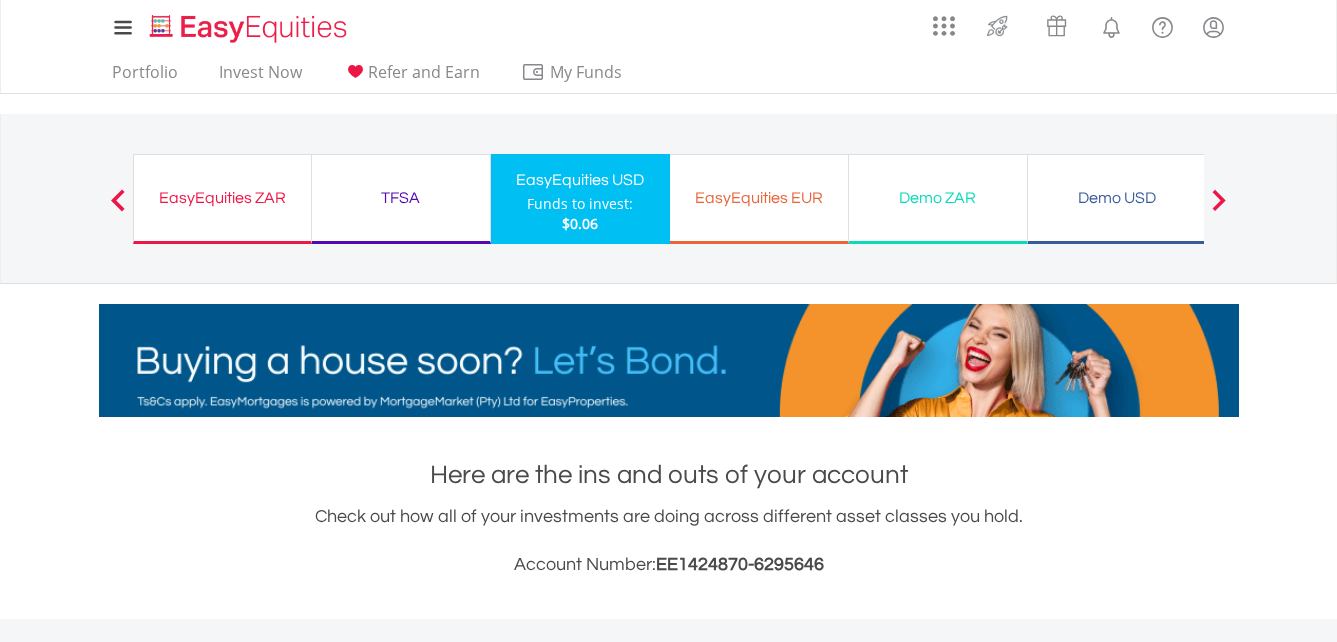 click on "Demo USD" at bounding box center (1117, 198) 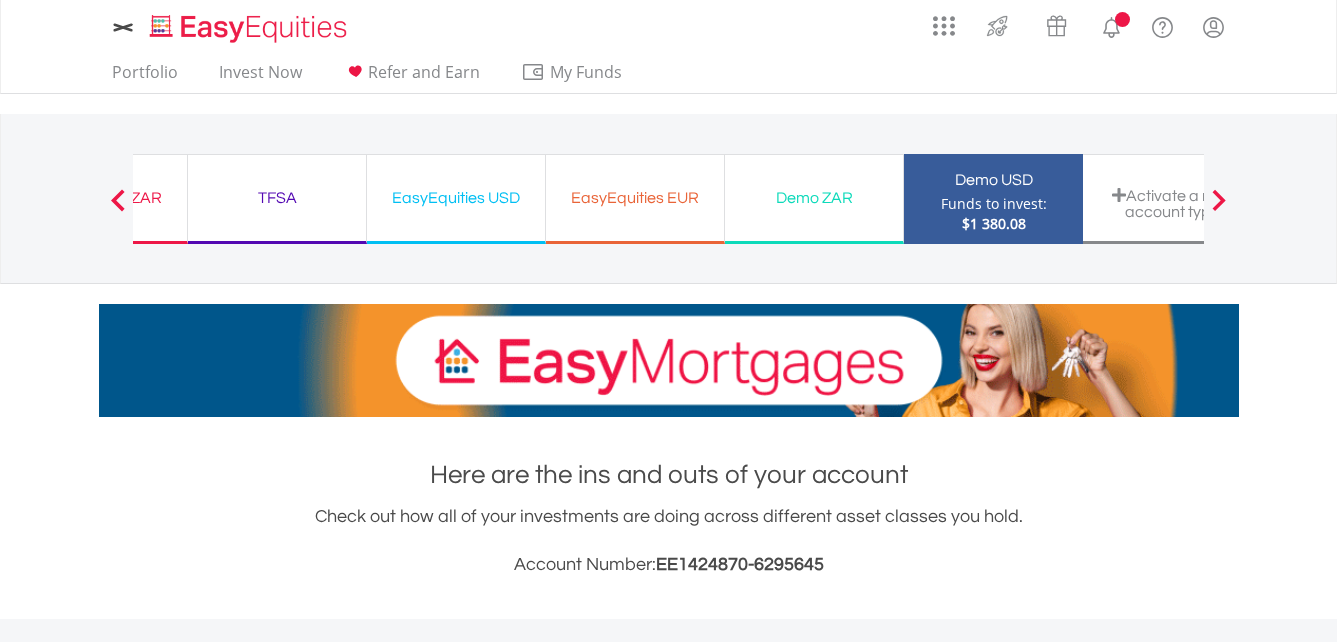 scroll, scrollTop: 0, scrollLeft: 0, axis: both 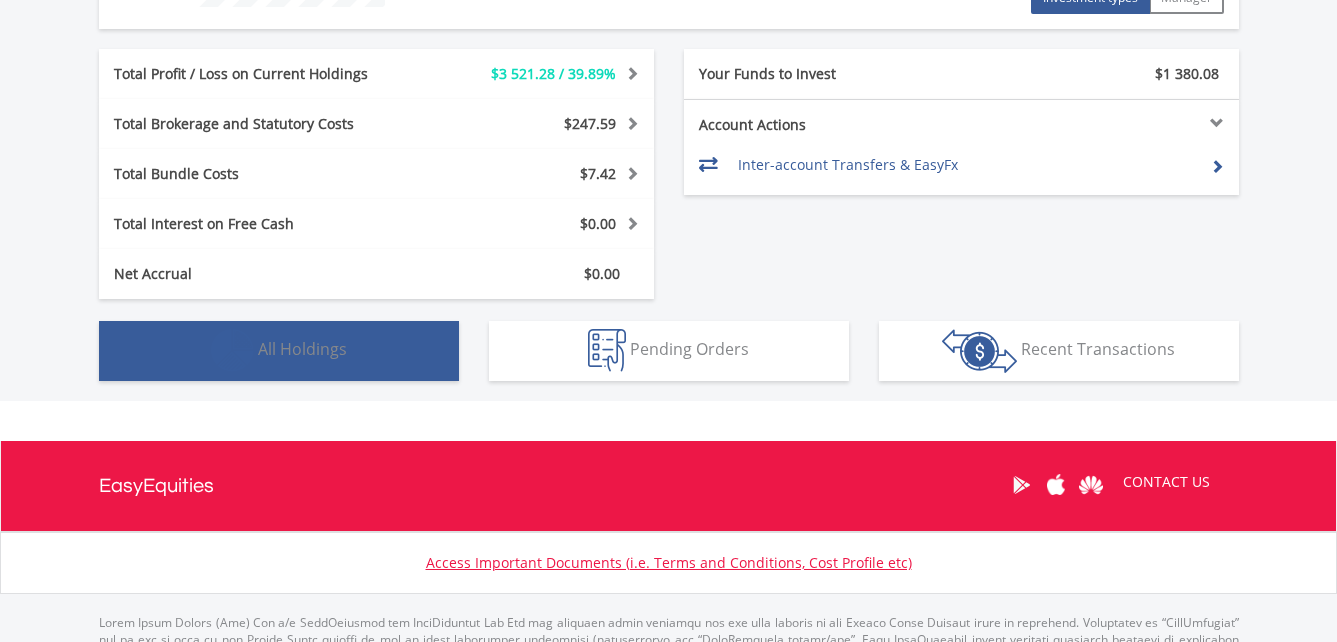 click on "Holdings
All Holdings" at bounding box center (279, 351) 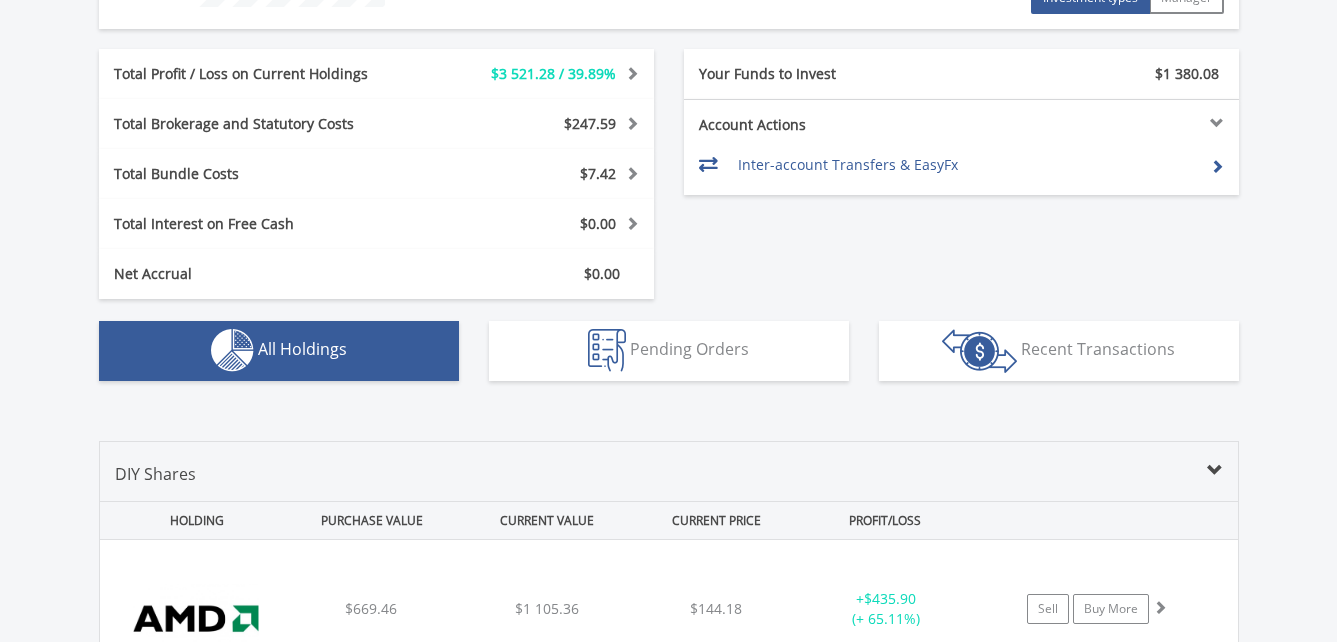 scroll, scrollTop: 1403, scrollLeft: 0, axis: vertical 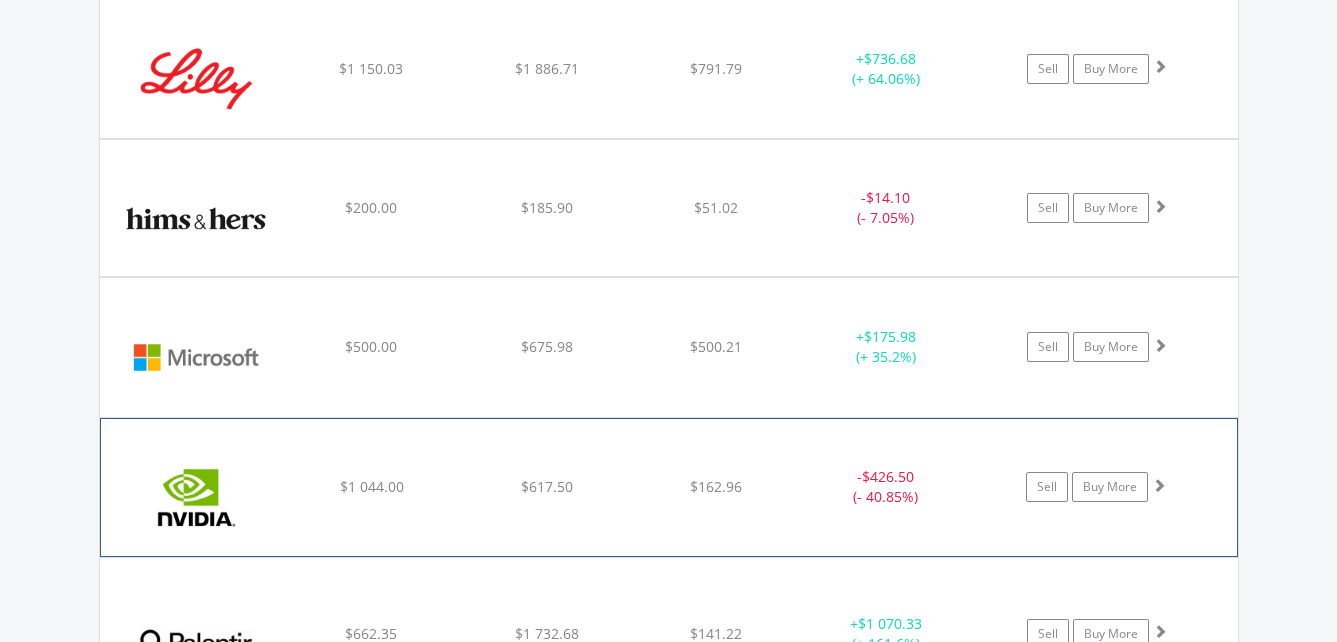 click on "﻿
Nvidia Corp
$1 044.00
$617.50
$162.96
-  $426.50 (- 40.85%)
Sell
Buy More" at bounding box center [669, -1369] 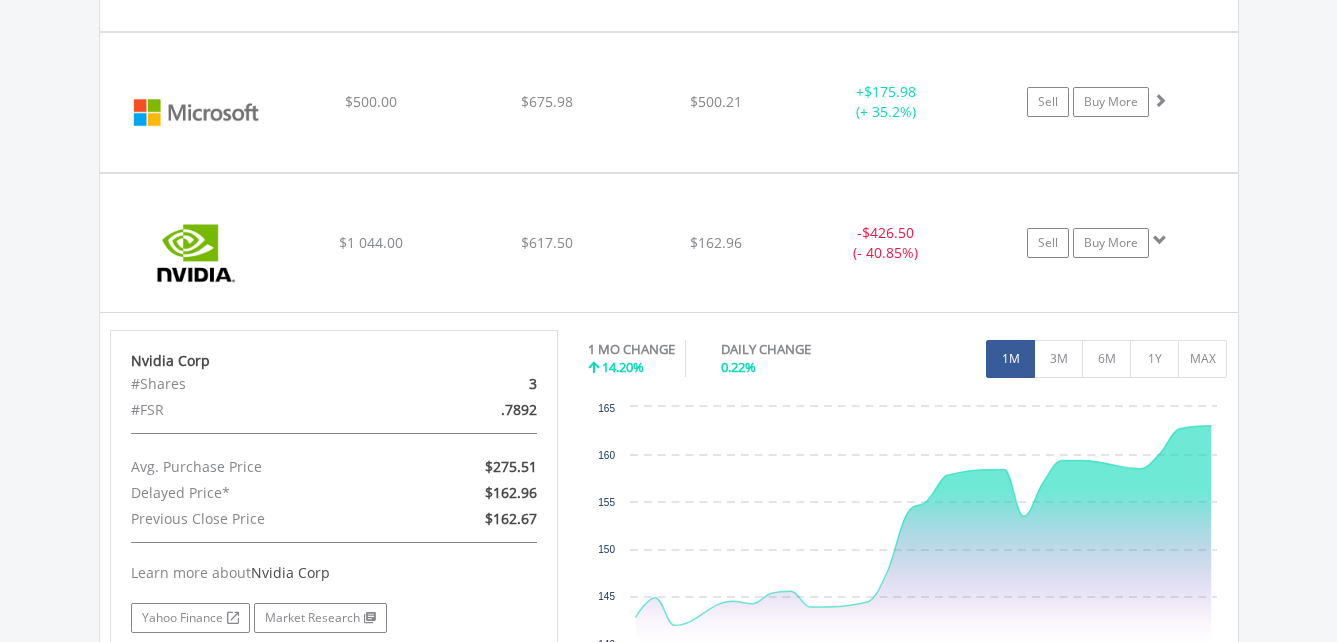 scroll, scrollTop: 3317, scrollLeft: 0, axis: vertical 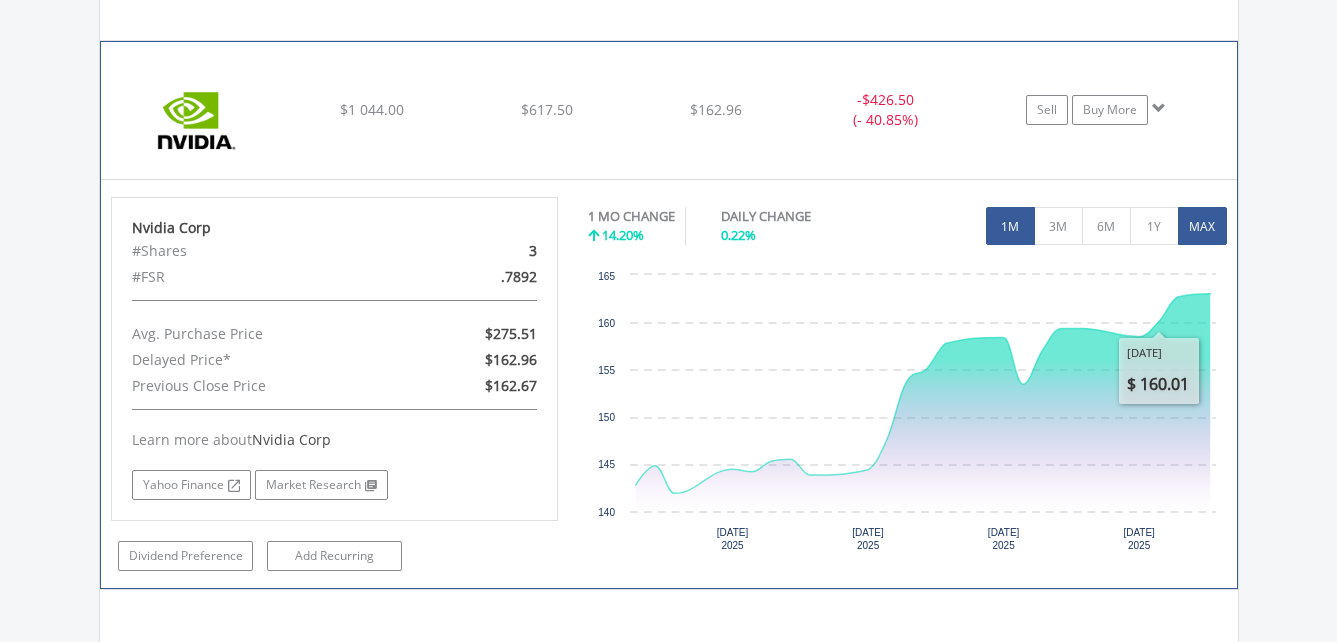 click on "MAX" at bounding box center (1202, 226) 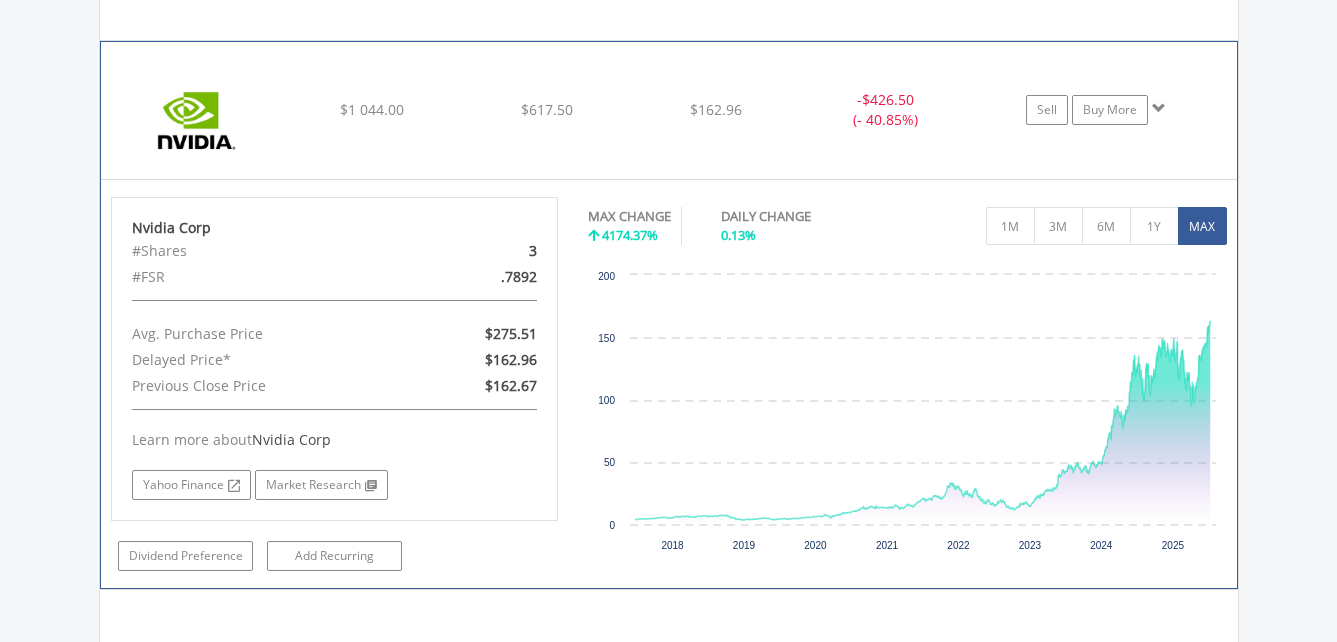 click on "MAX" at bounding box center [1202, 226] 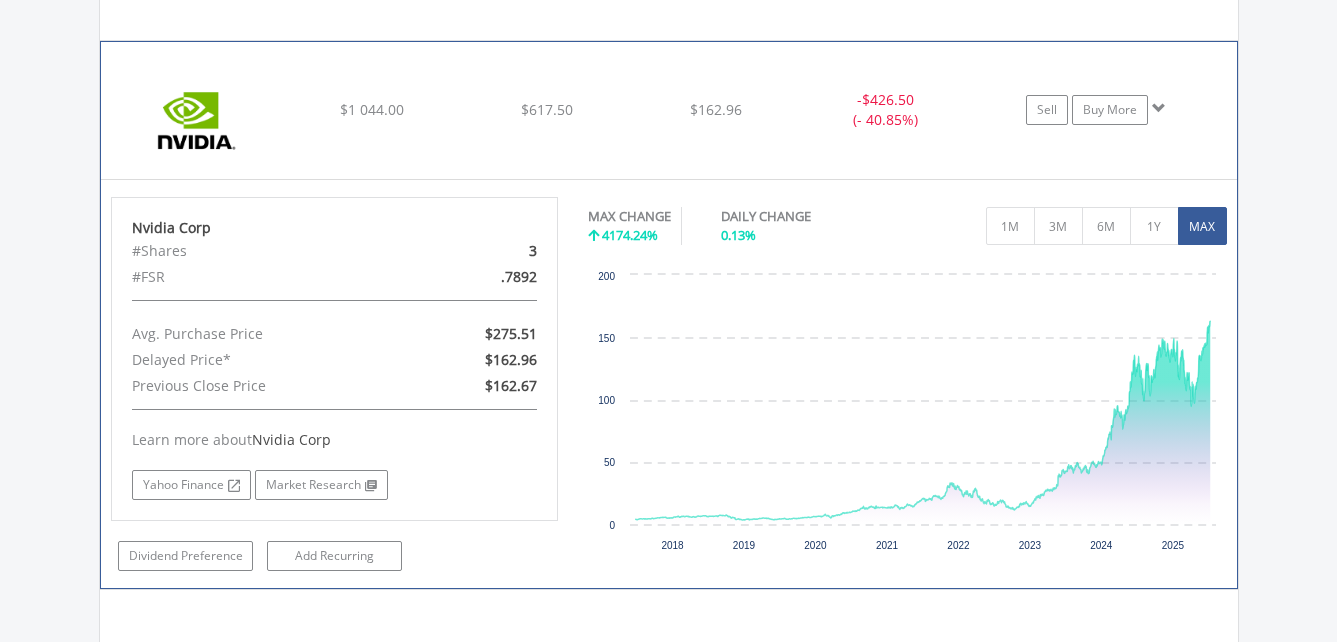 click at bounding box center [1159, 108] 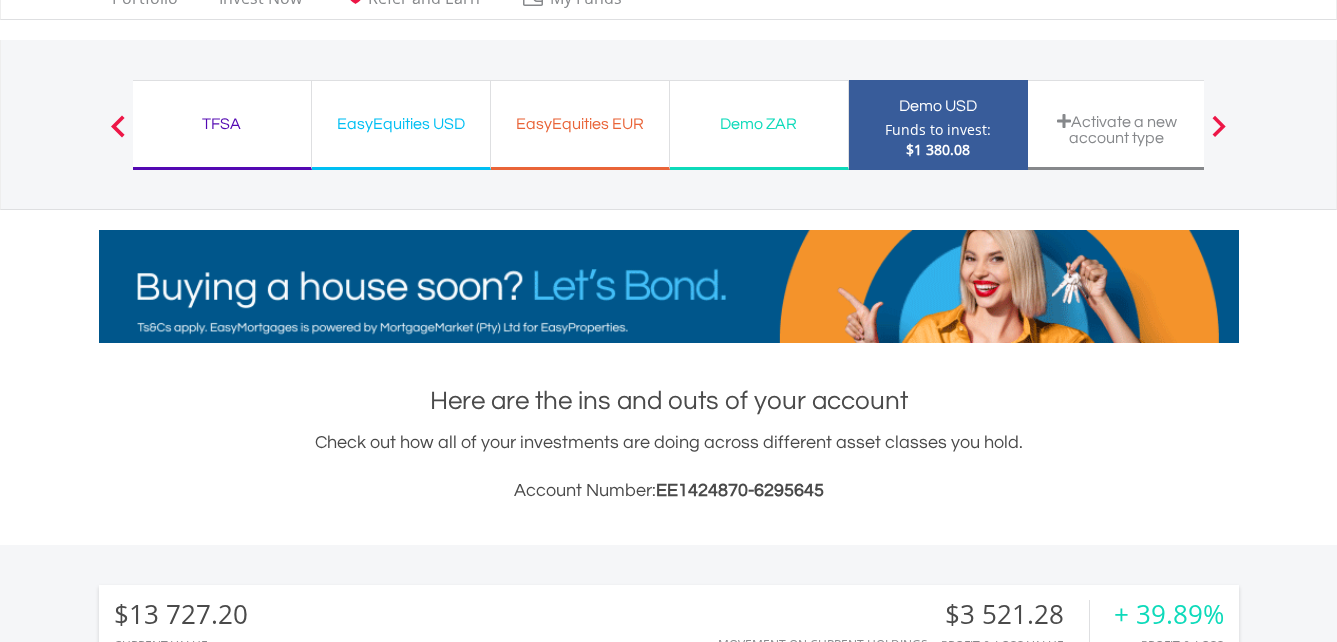 scroll, scrollTop: 0, scrollLeft: 0, axis: both 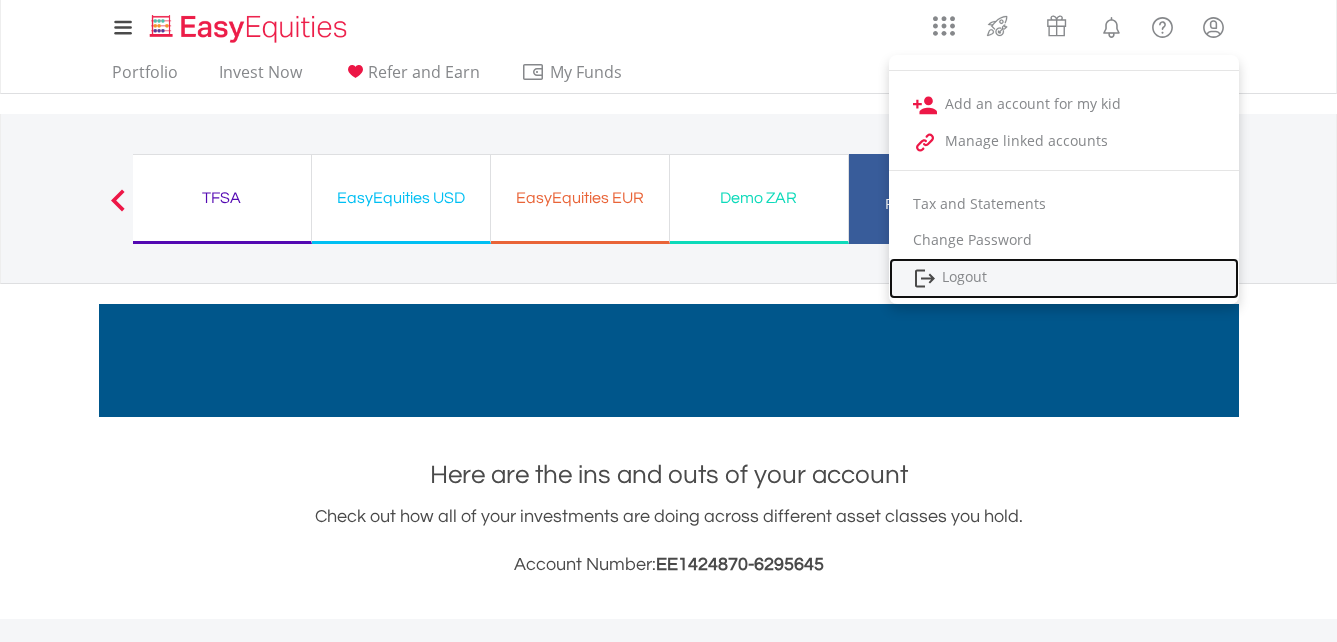 click on "Logout" at bounding box center (1064, 278) 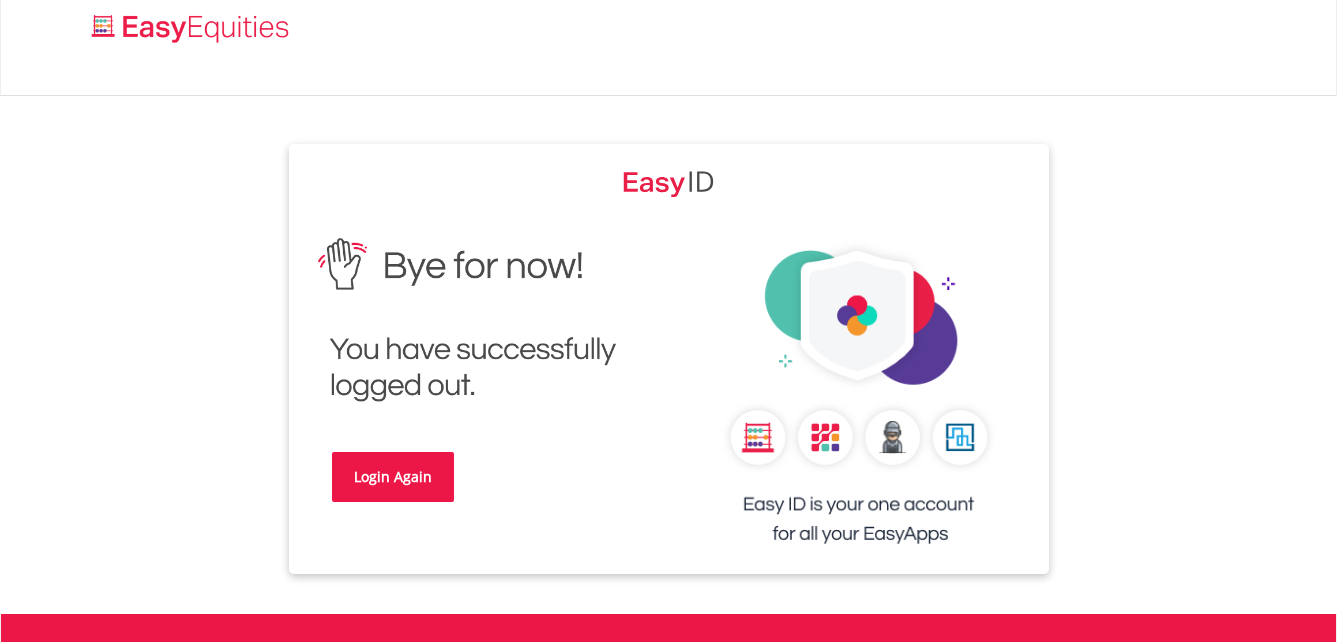 scroll, scrollTop: 0, scrollLeft: 0, axis: both 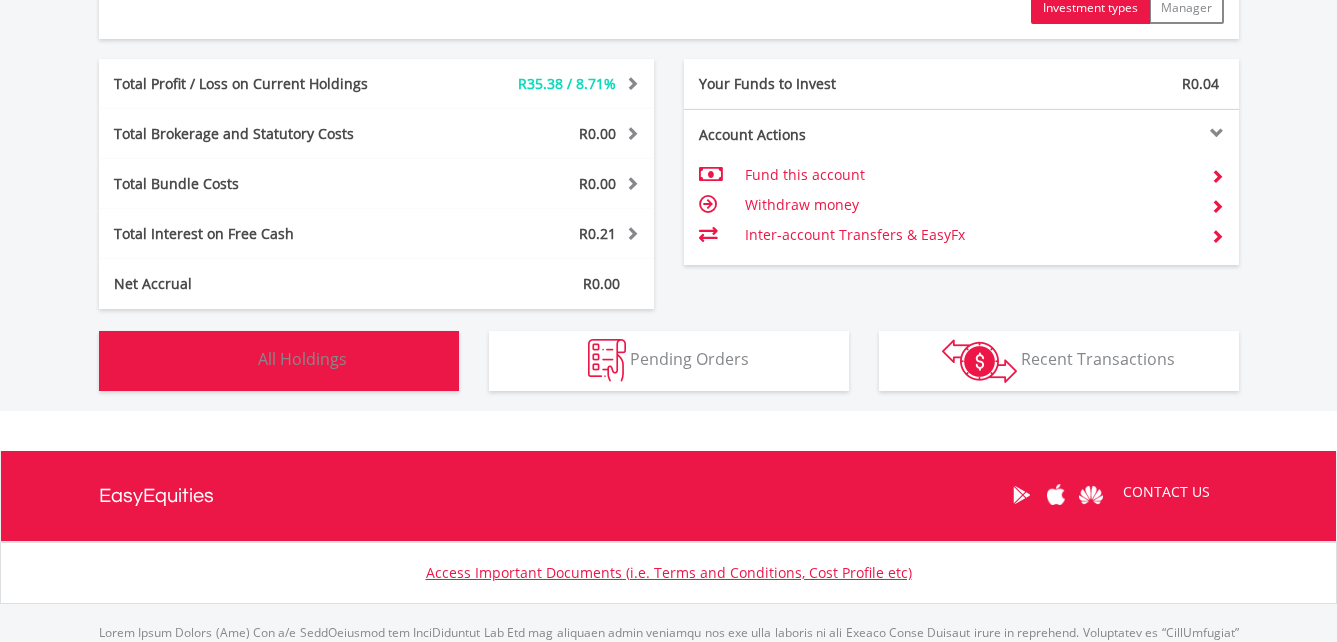 click on "Holdings
All Holdings" at bounding box center [279, 361] 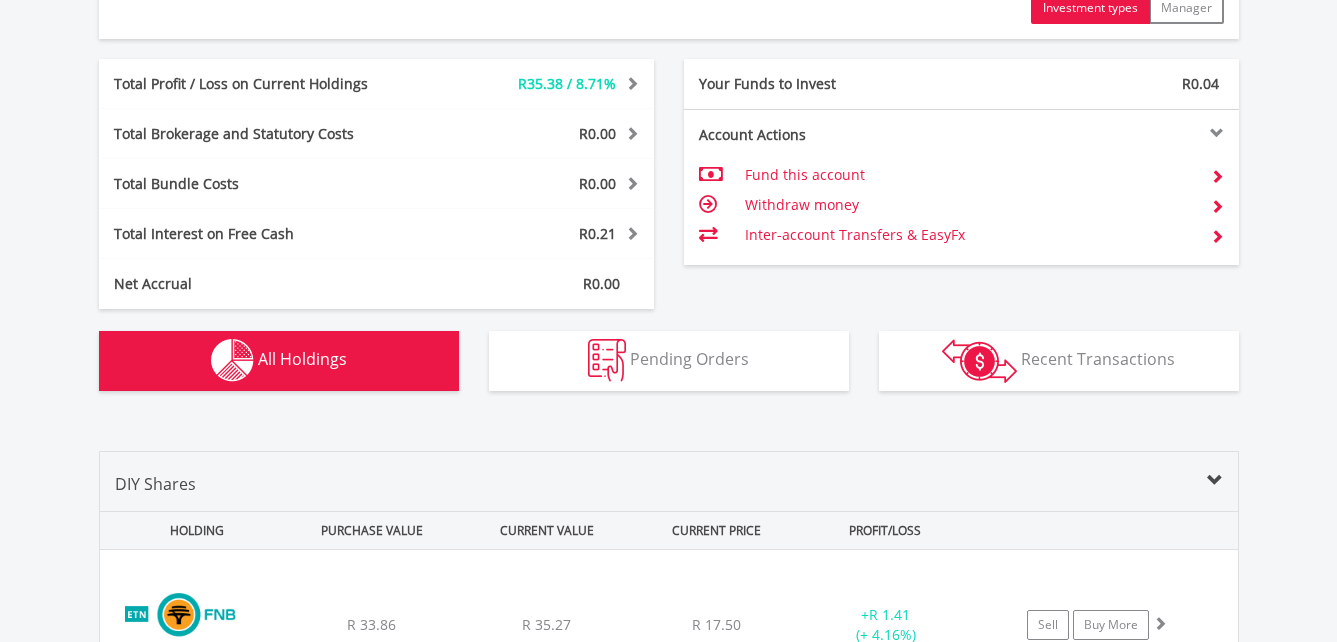 scroll, scrollTop: 1483, scrollLeft: 0, axis: vertical 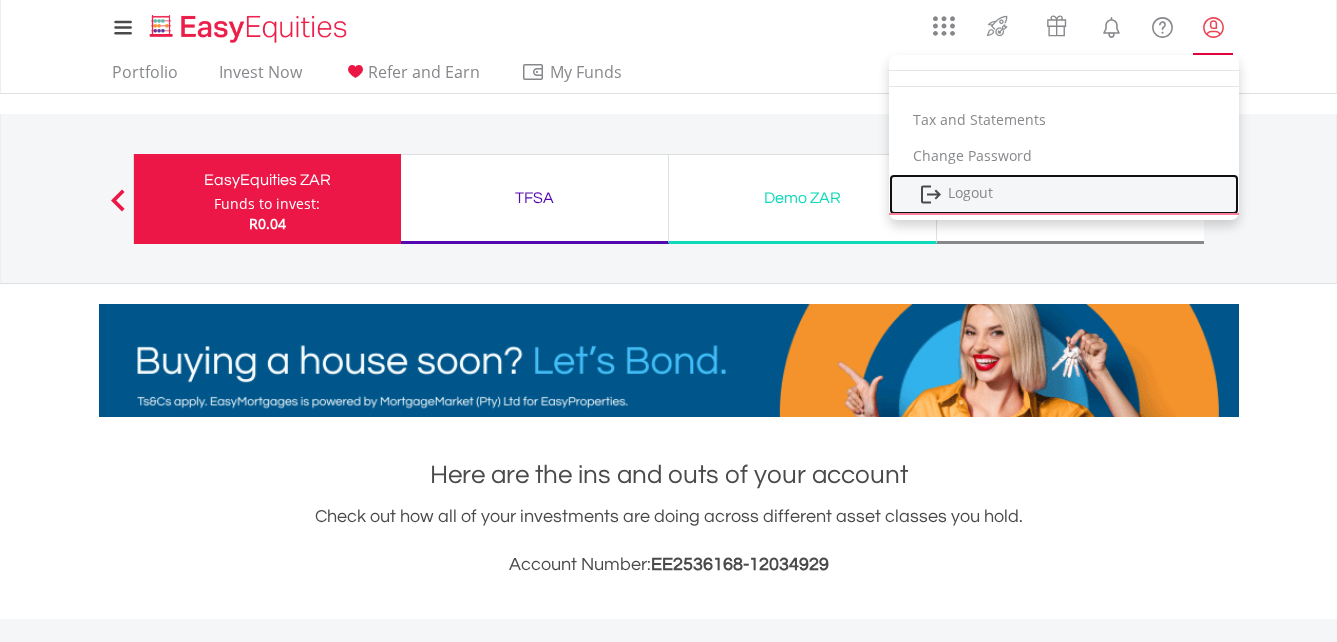 click on "Logout" at bounding box center [1064, 194] 